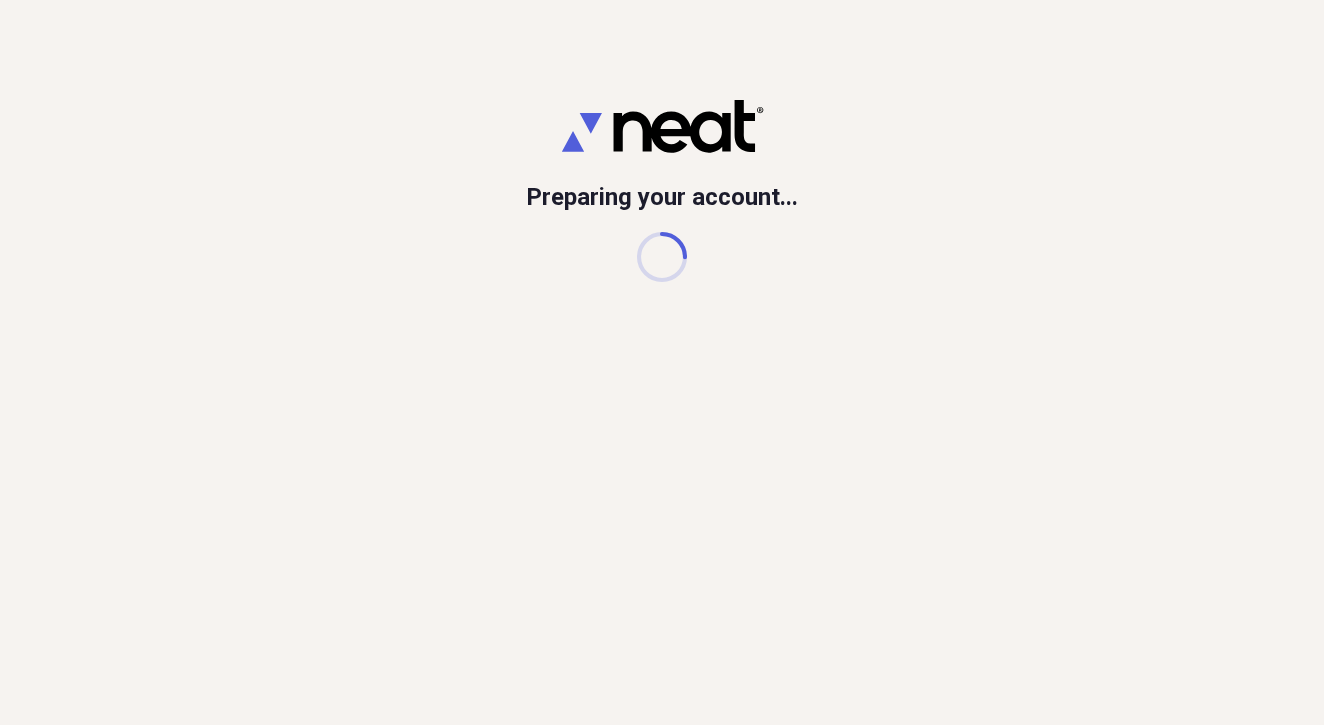 scroll, scrollTop: 0, scrollLeft: 0, axis: both 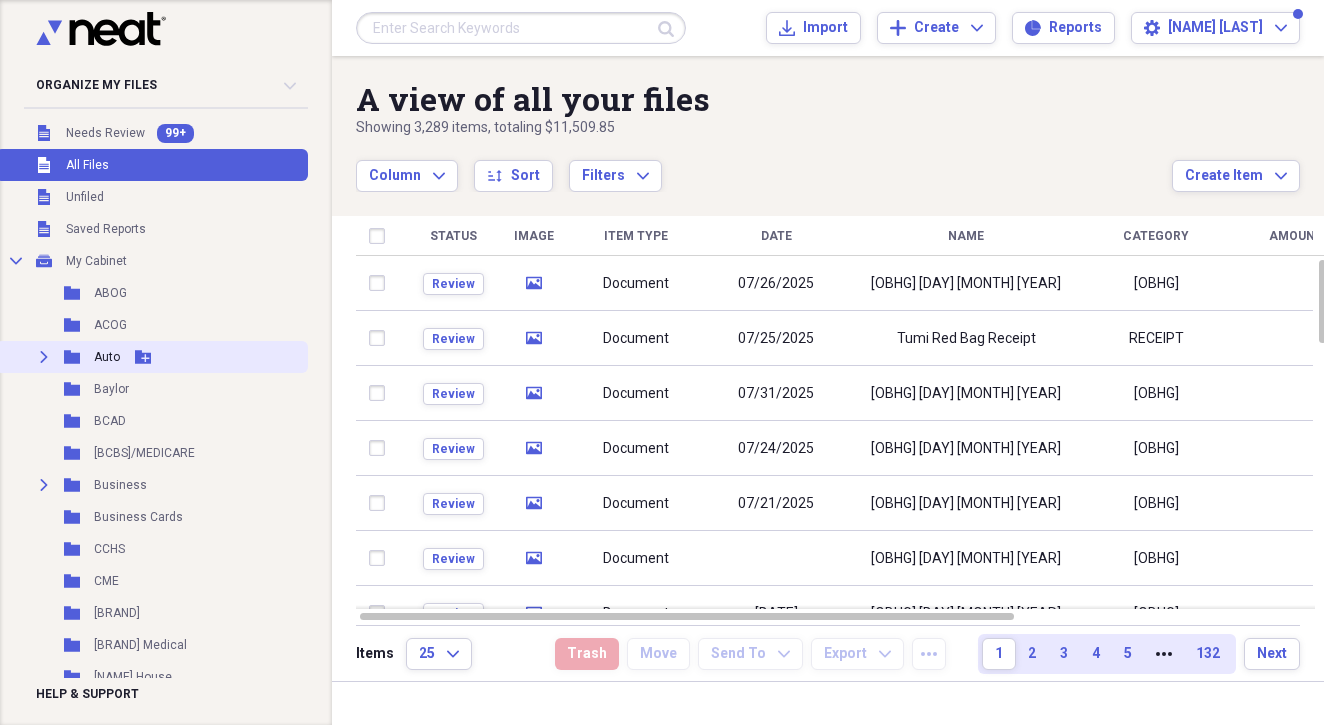 click on "Auto" at bounding box center (107, 357) 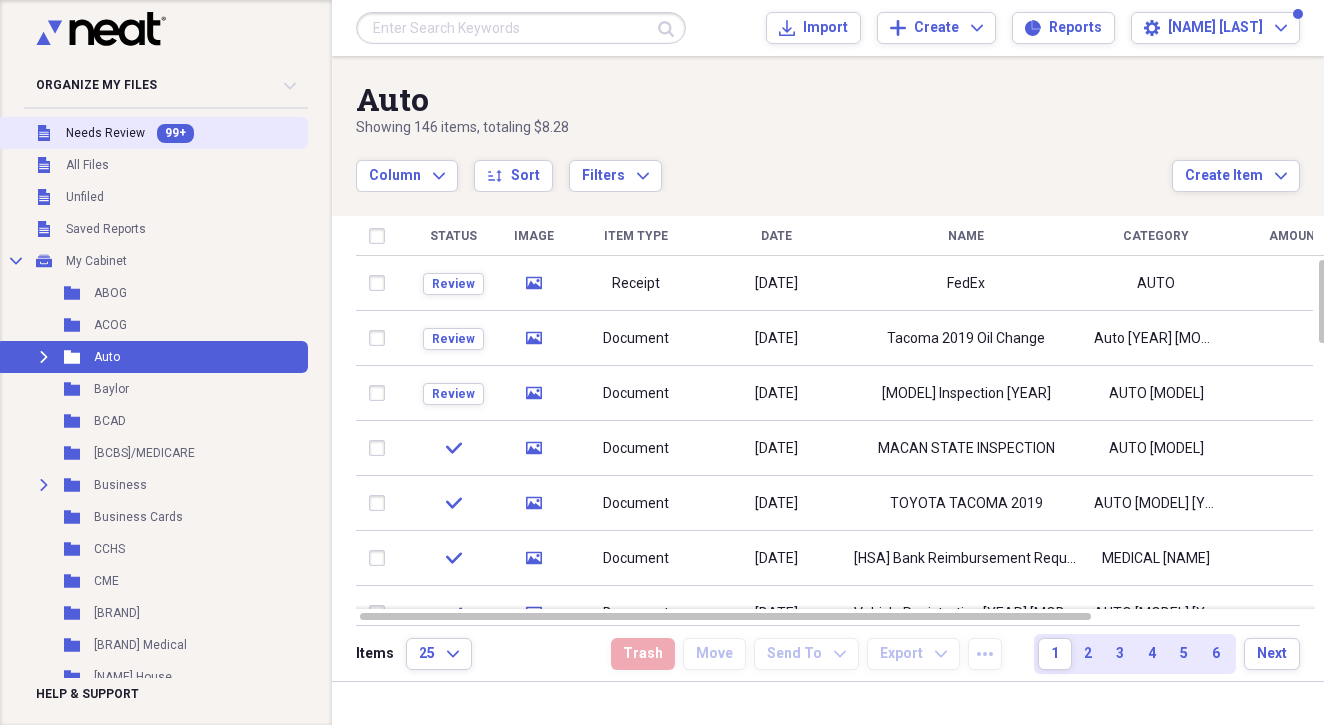 click on "Unfiled Needs Review 99+" at bounding box center (152, 133) 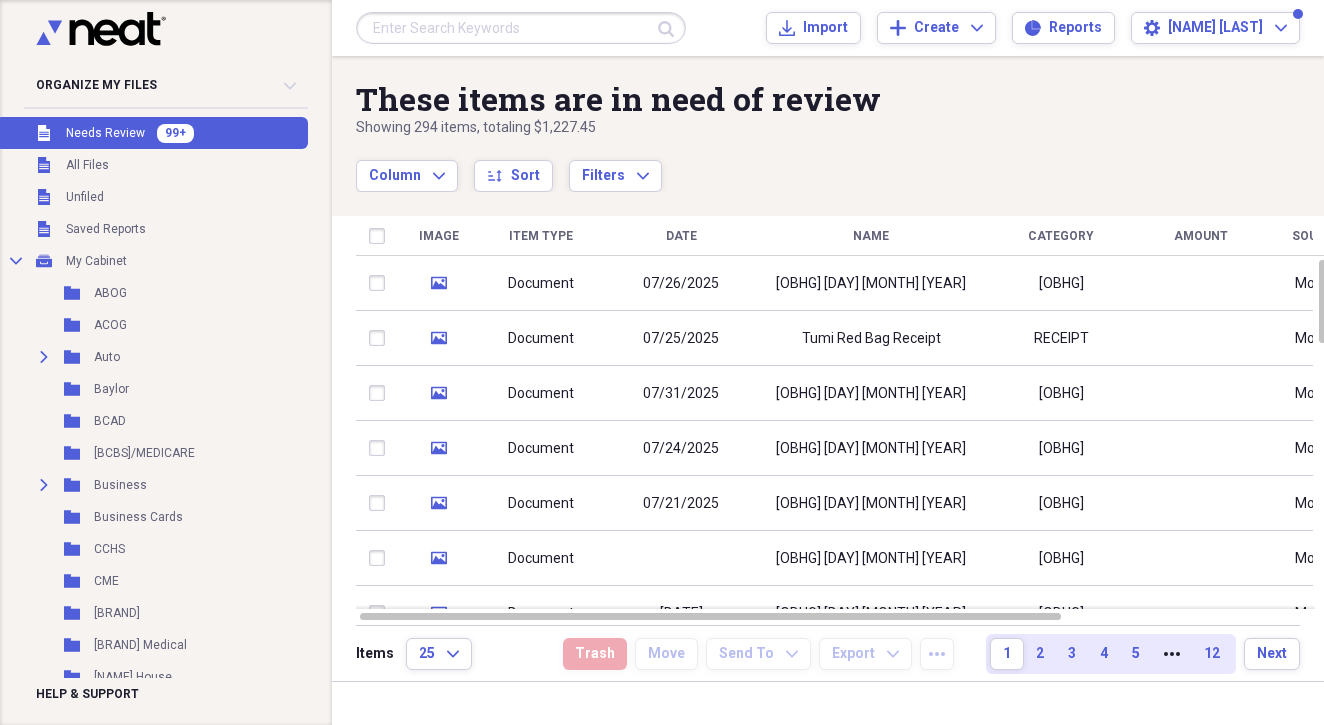 click on "Date" at bounding box center (681, 236) 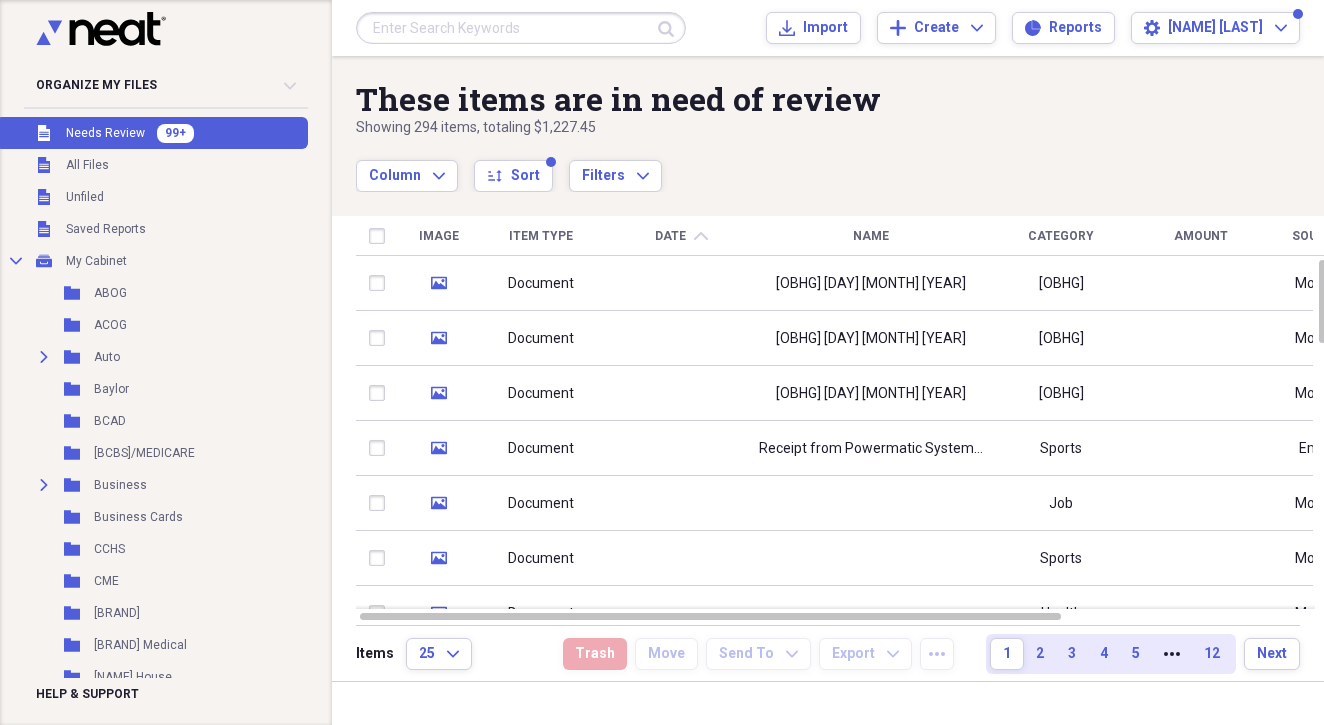 click on "Date chevron-up" at bounding box center (681, 236) 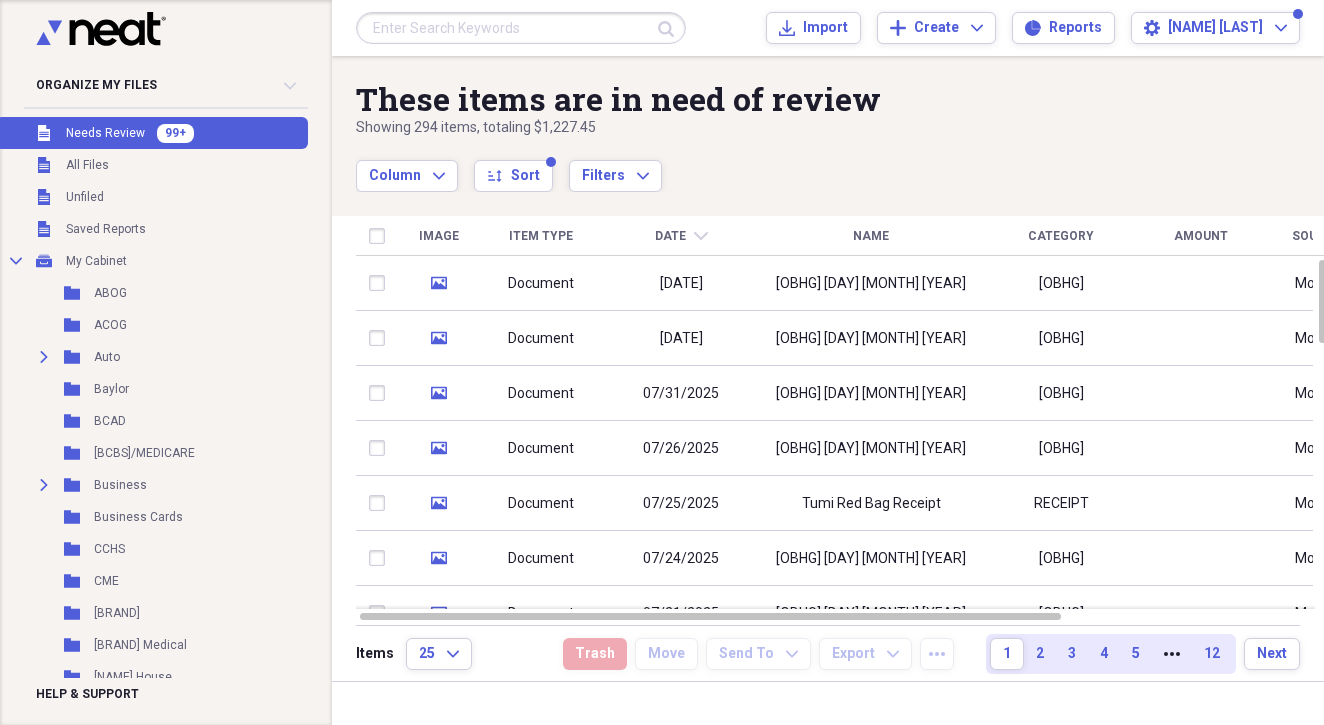 click on "Date chevron-down" at bounding box center (681, 236) 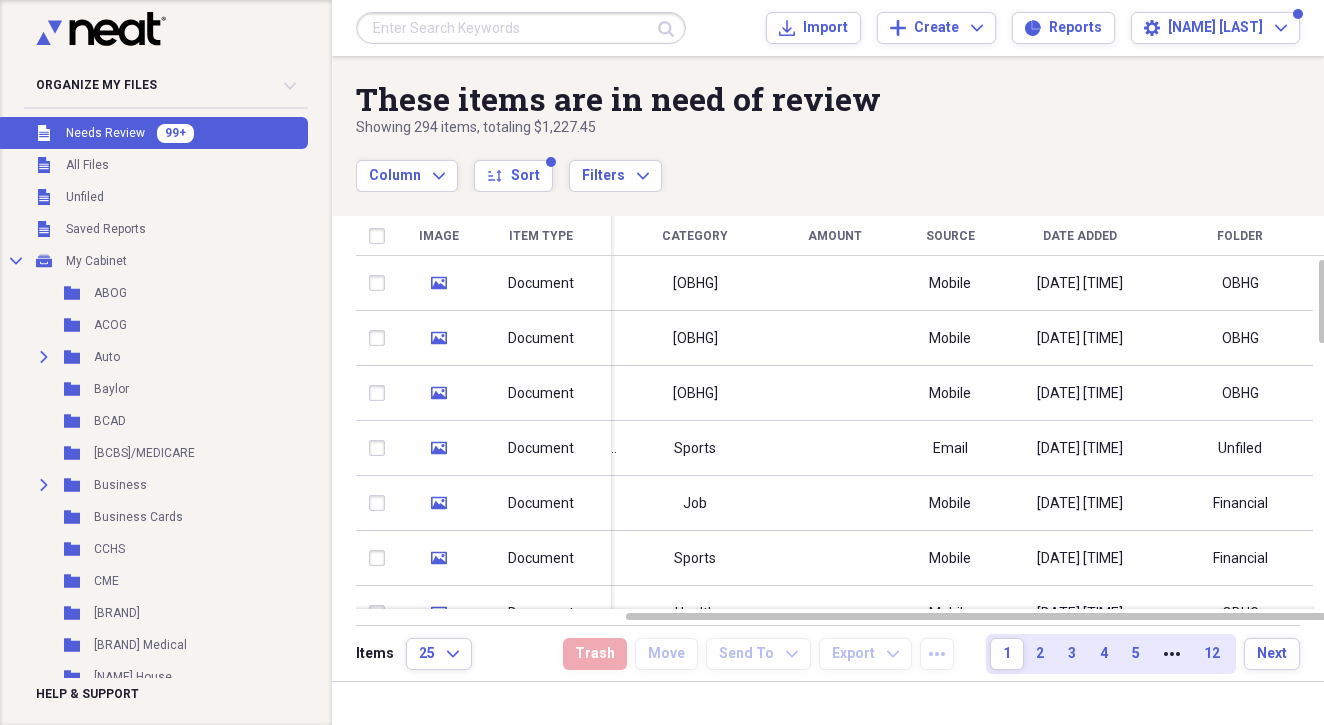 click on "Date Added" at bounding box center [1080, 236] 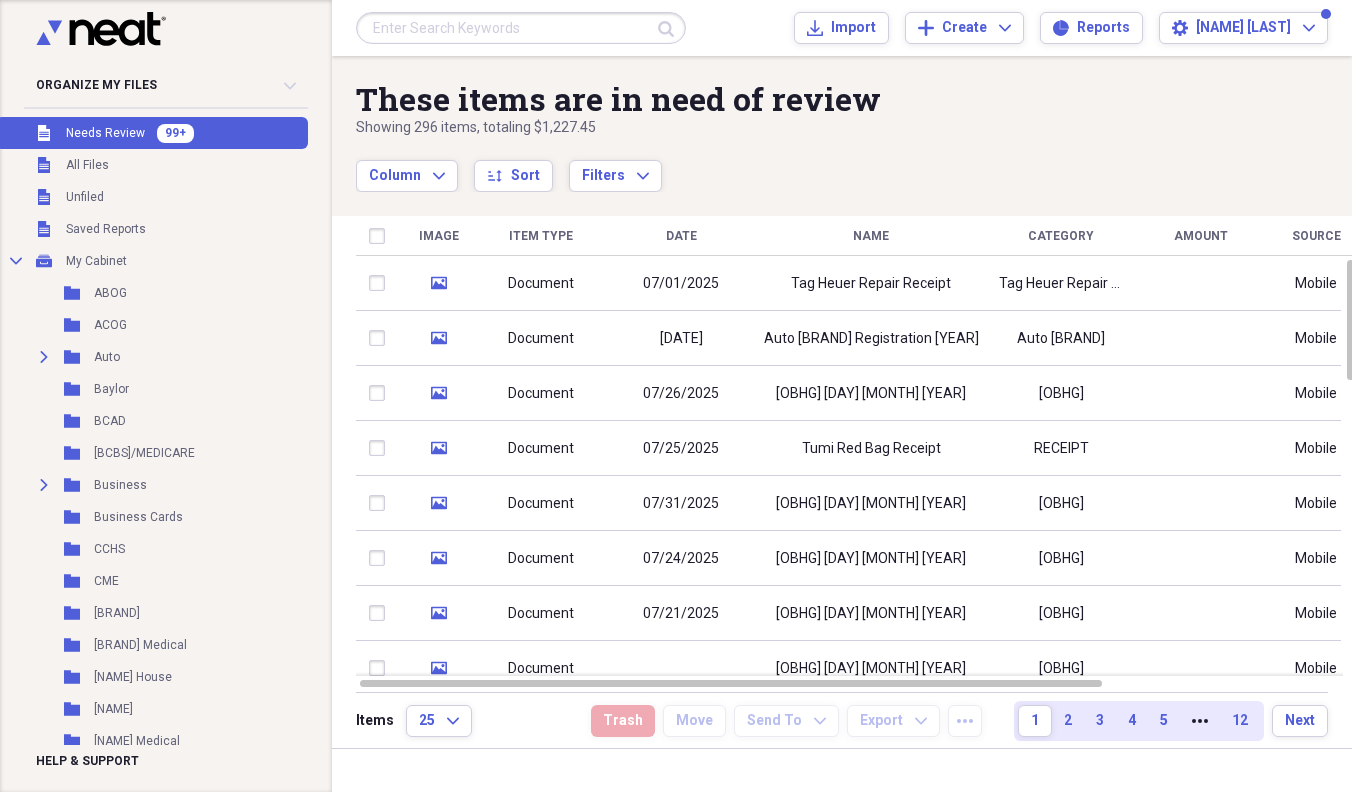 click at bounding box center [842, 770] 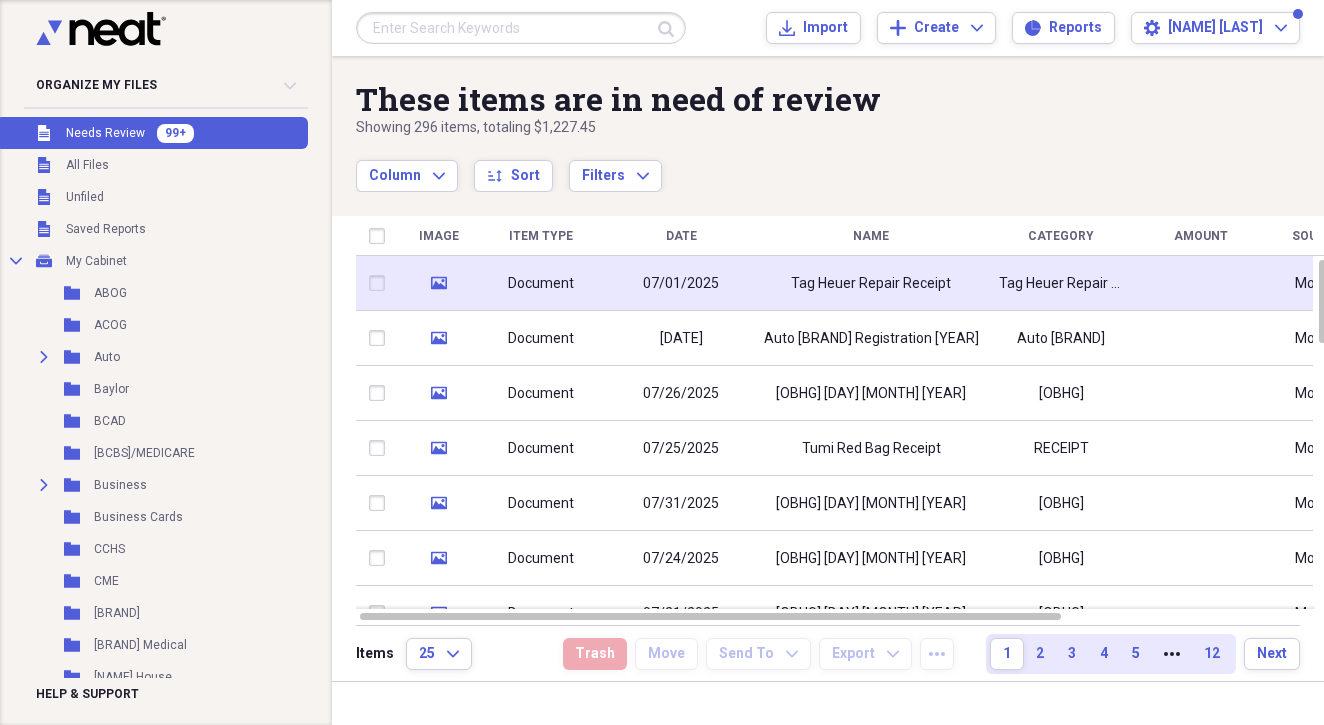 click on "Tag Heuer Repair Receipt" at bounding box center (871, 284) 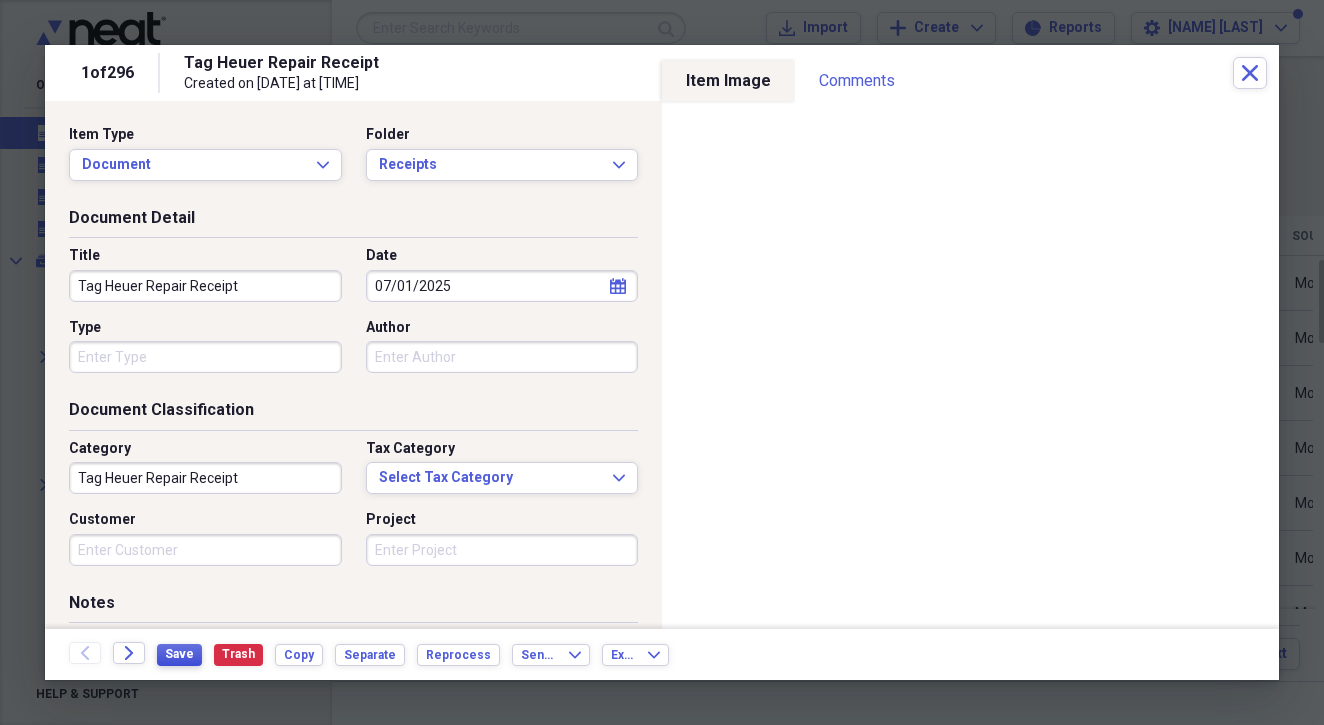 click on "Save" at bounding box center (179, 654) 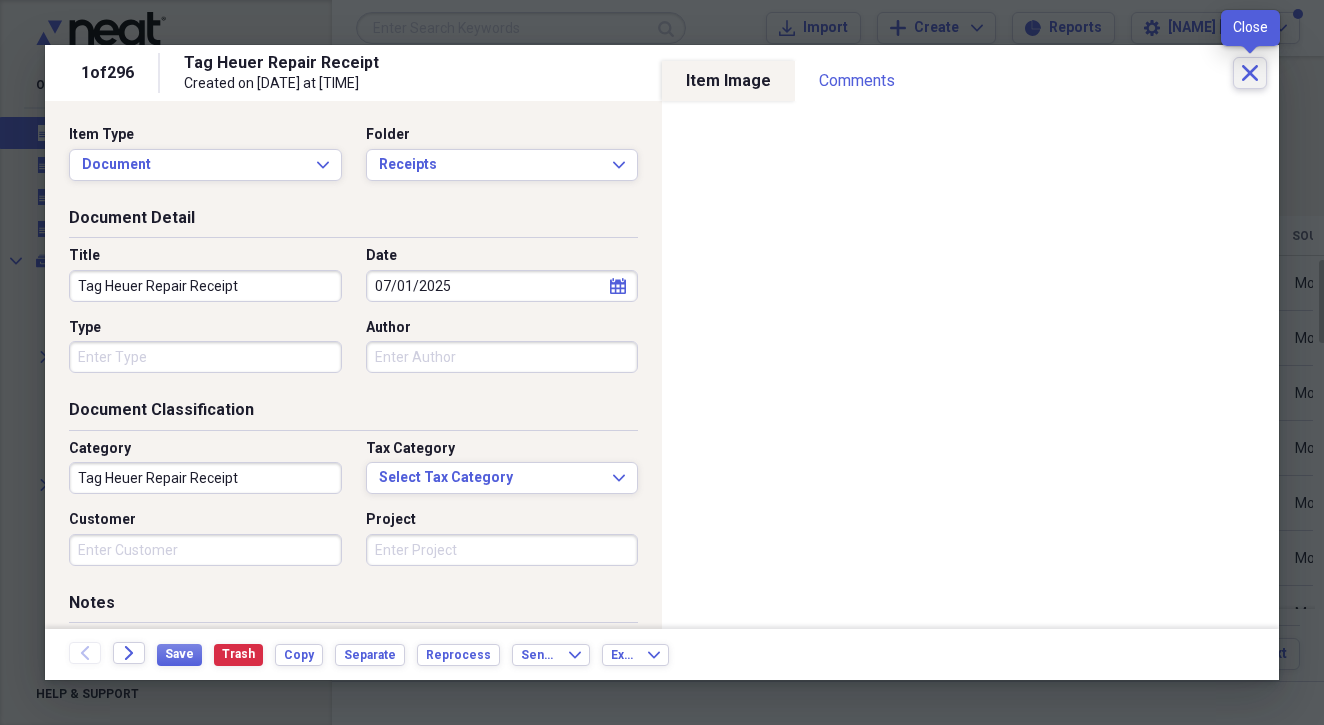 click on "Close" at bounding box center (1250, 73) 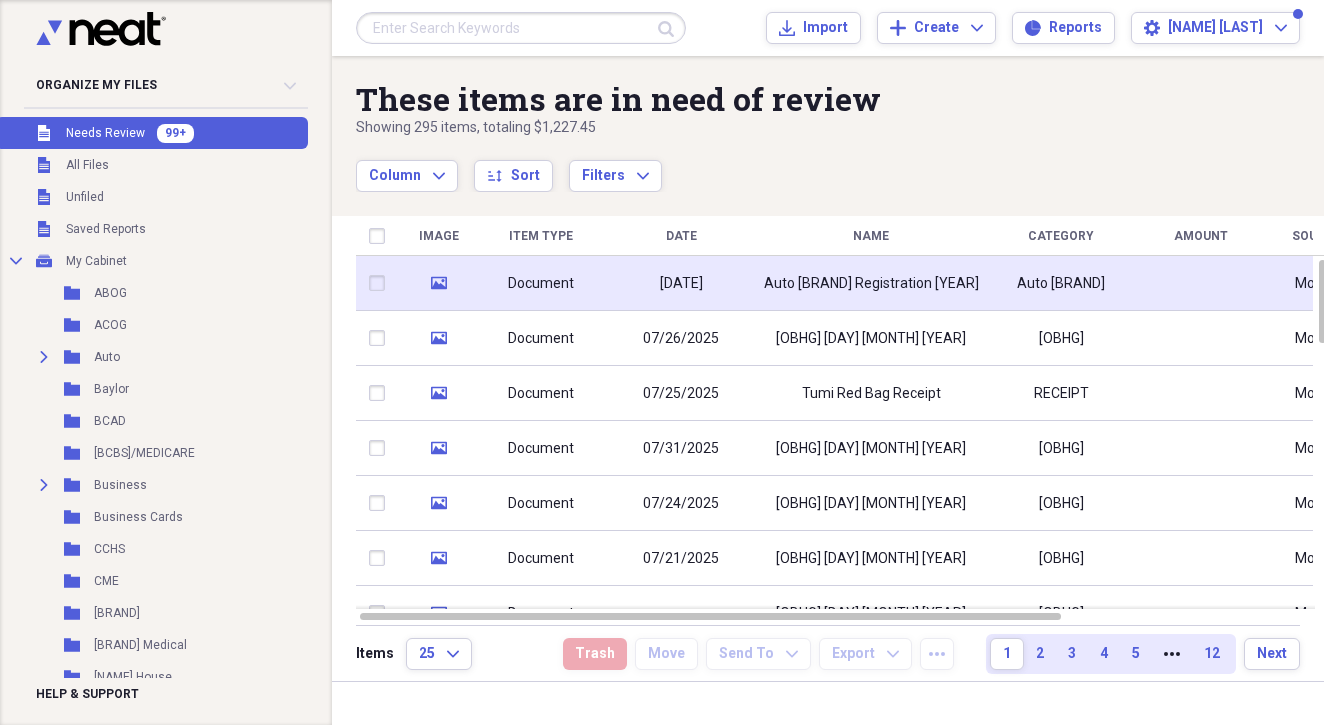 click on "Auto [BRAND] Registration [YEAR]" at bounding box center (871, 284) 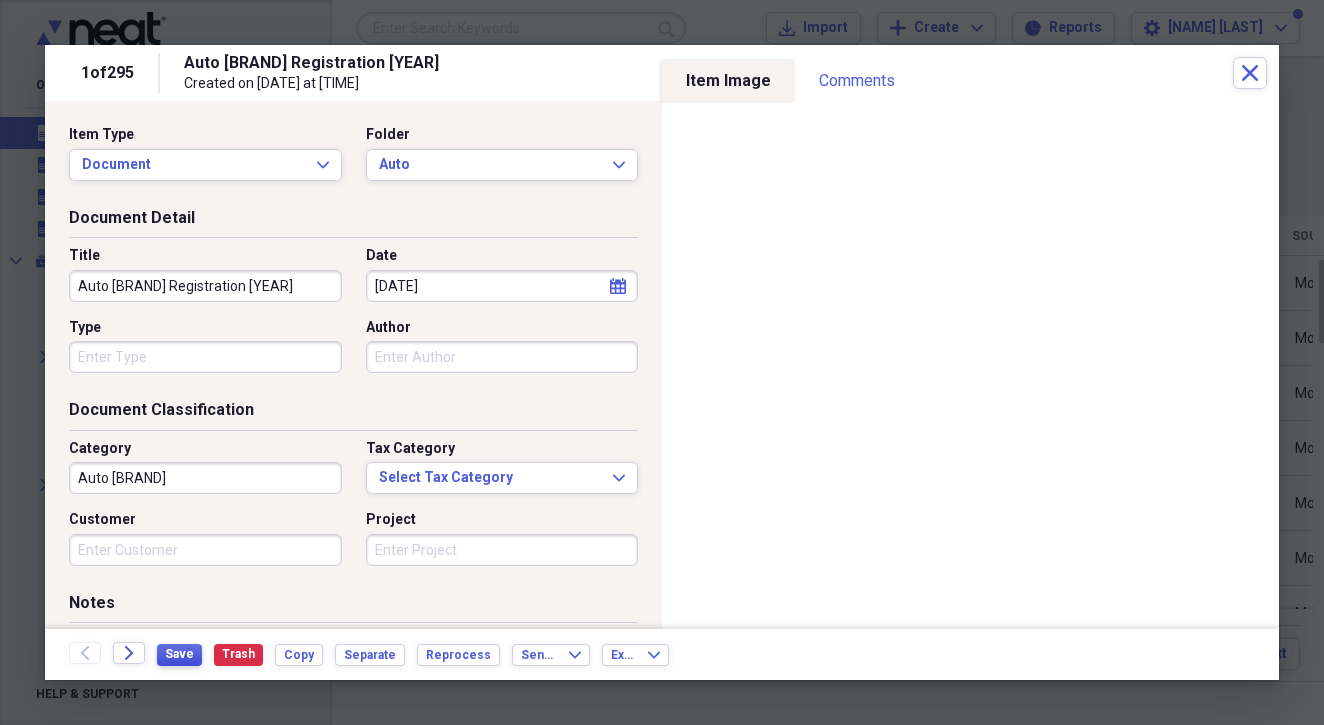 click on "Save" at bounding box center [179, 654] 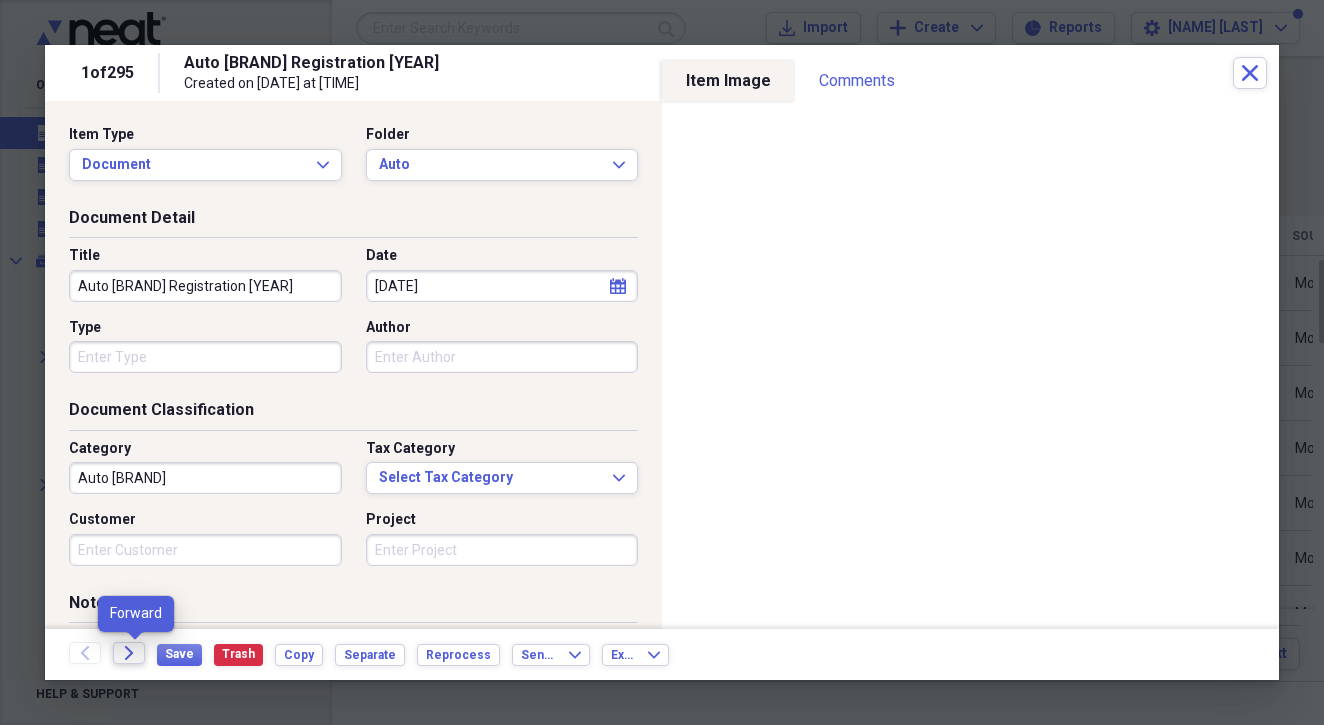 click 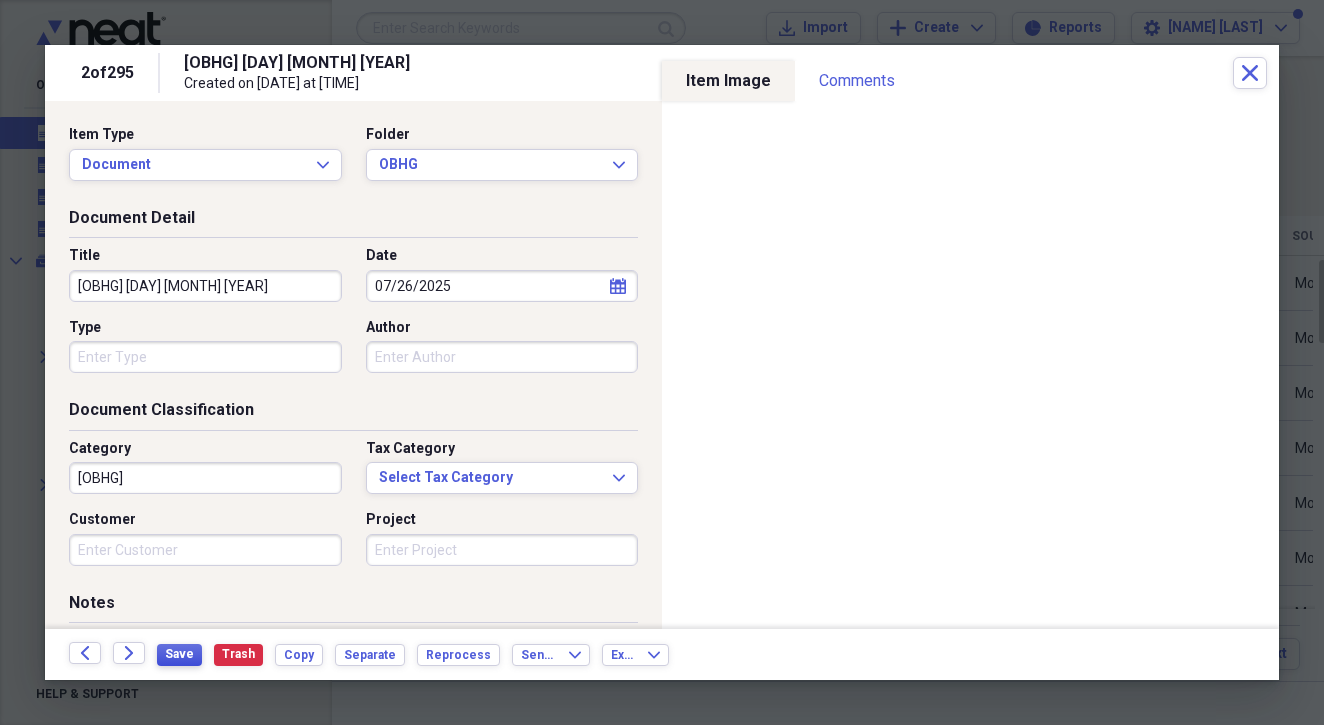 click on "Save" at bounding box center (179, 654) 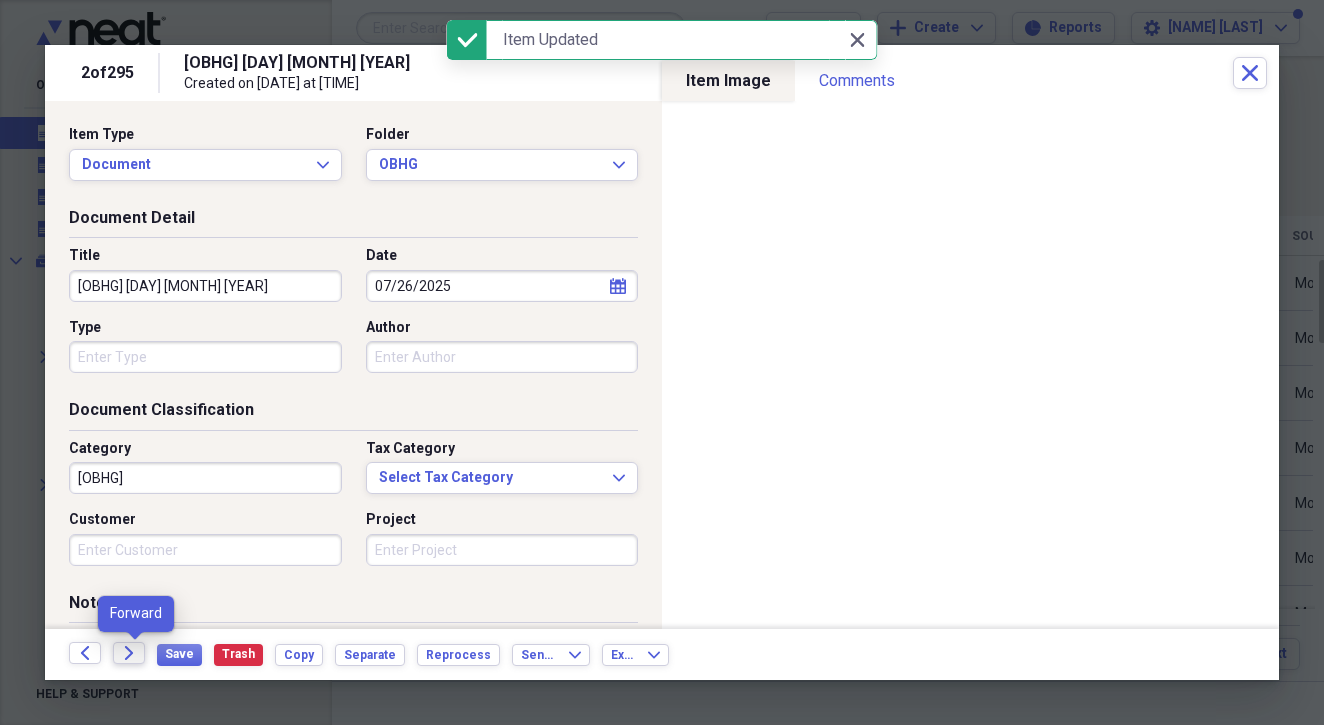 click 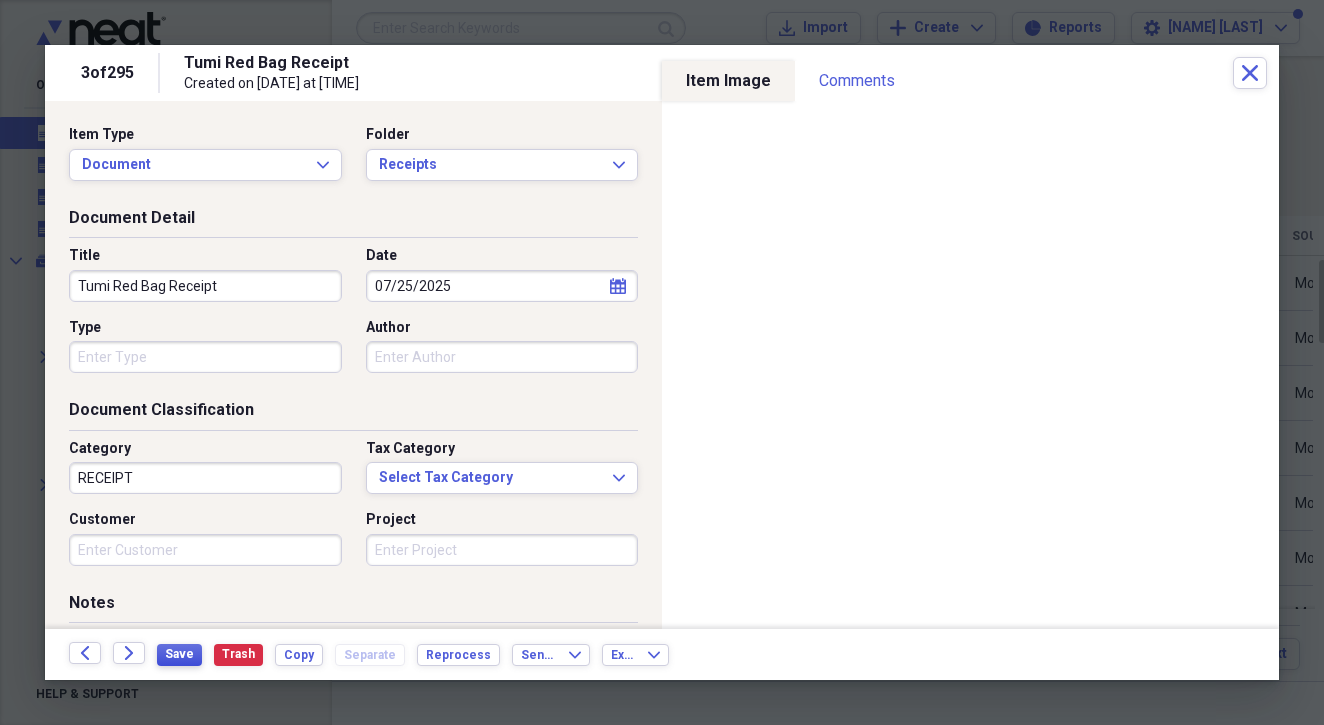 click on "Save" at bounding box center [179, 654] 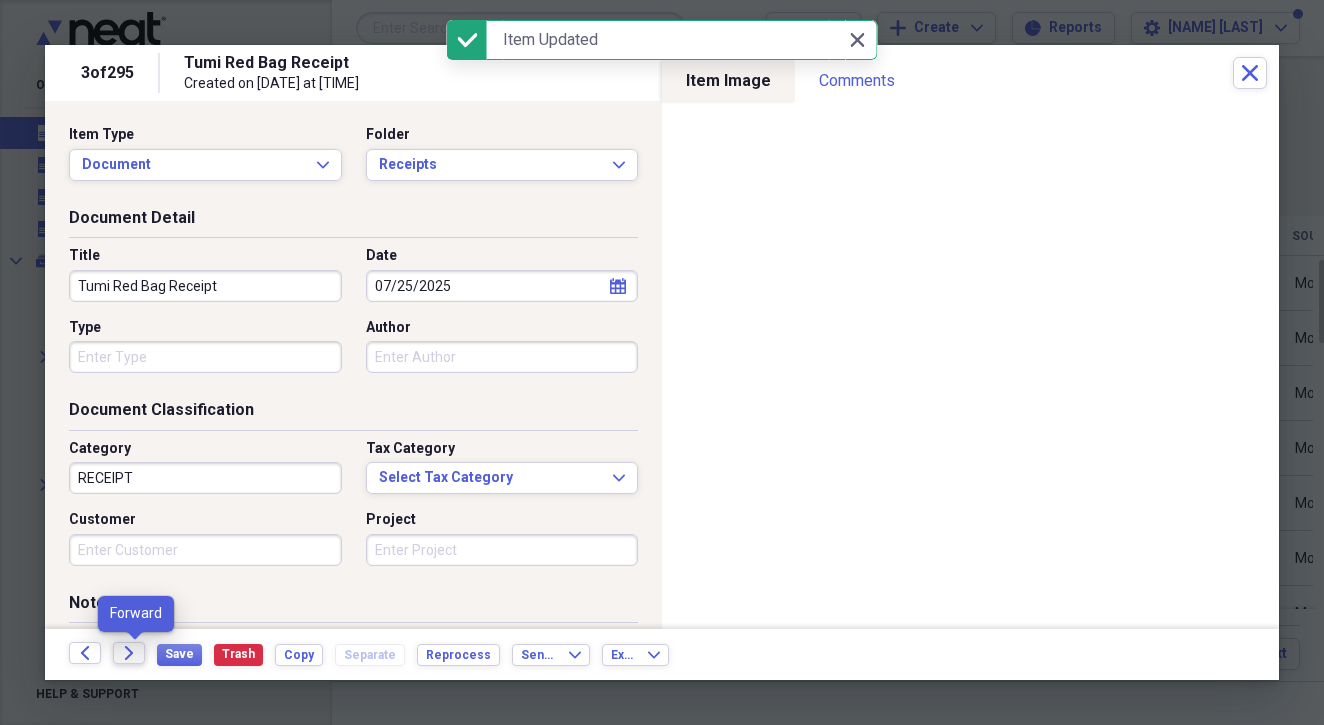 click on "Forward" 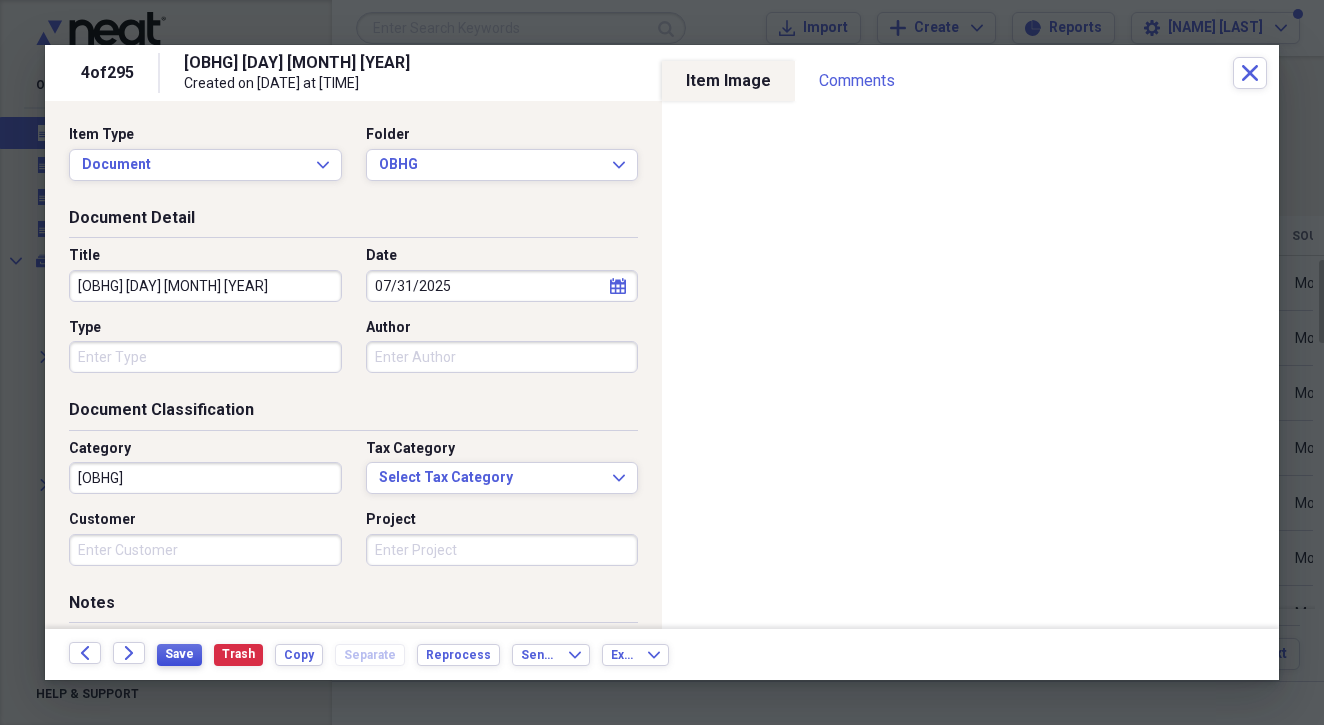 click on "Save" at bounding box center [179, 654] 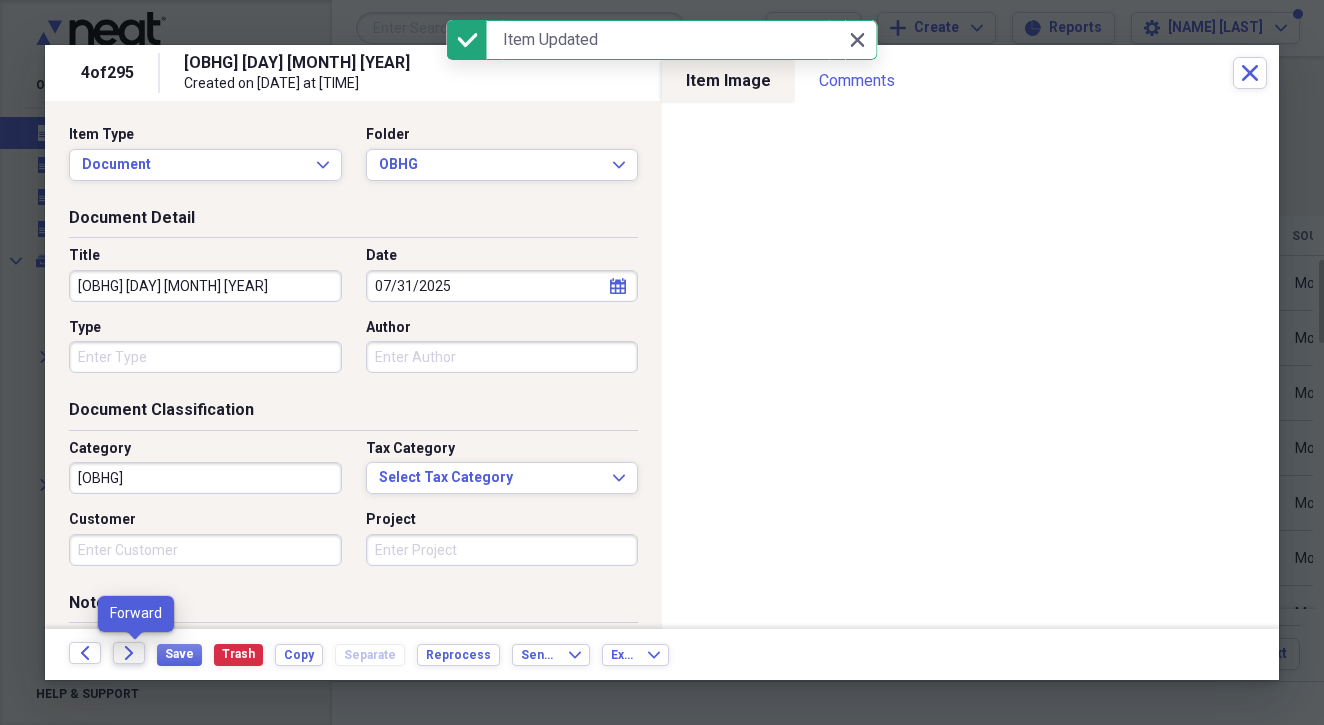 click 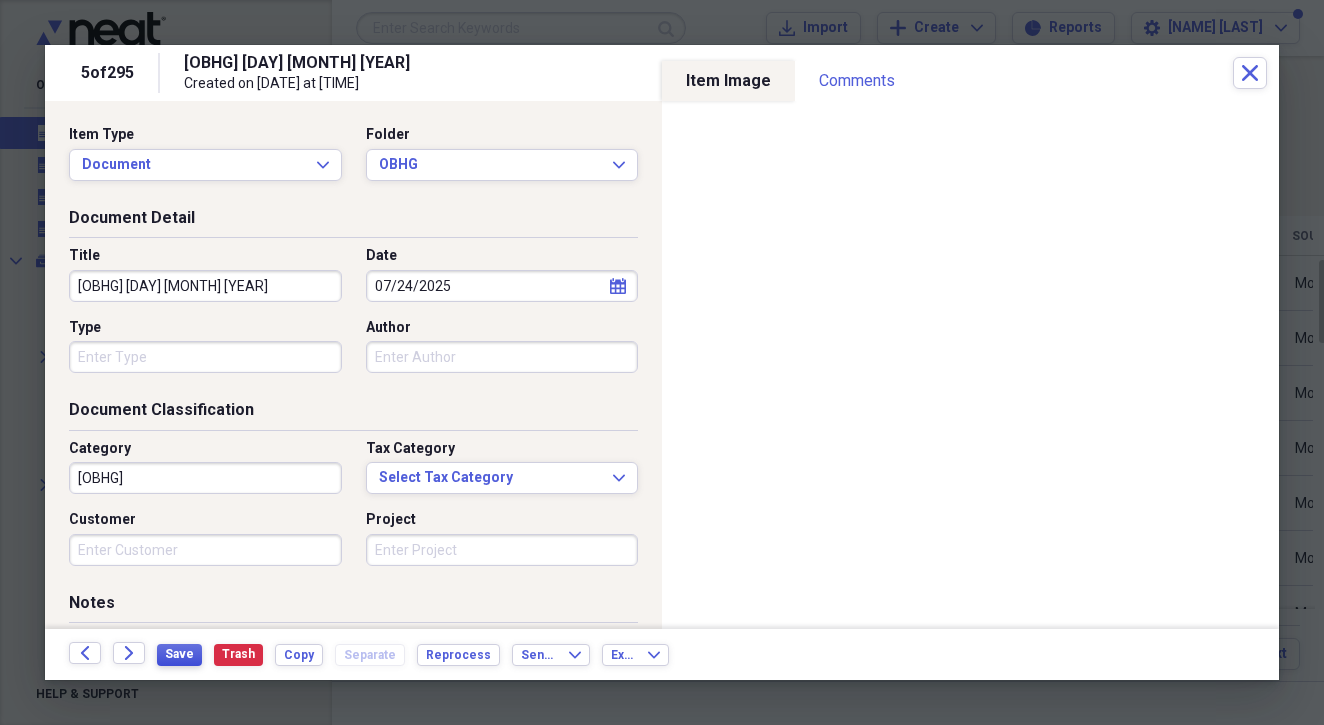 click on "Save" at bounding box center [179, 654] 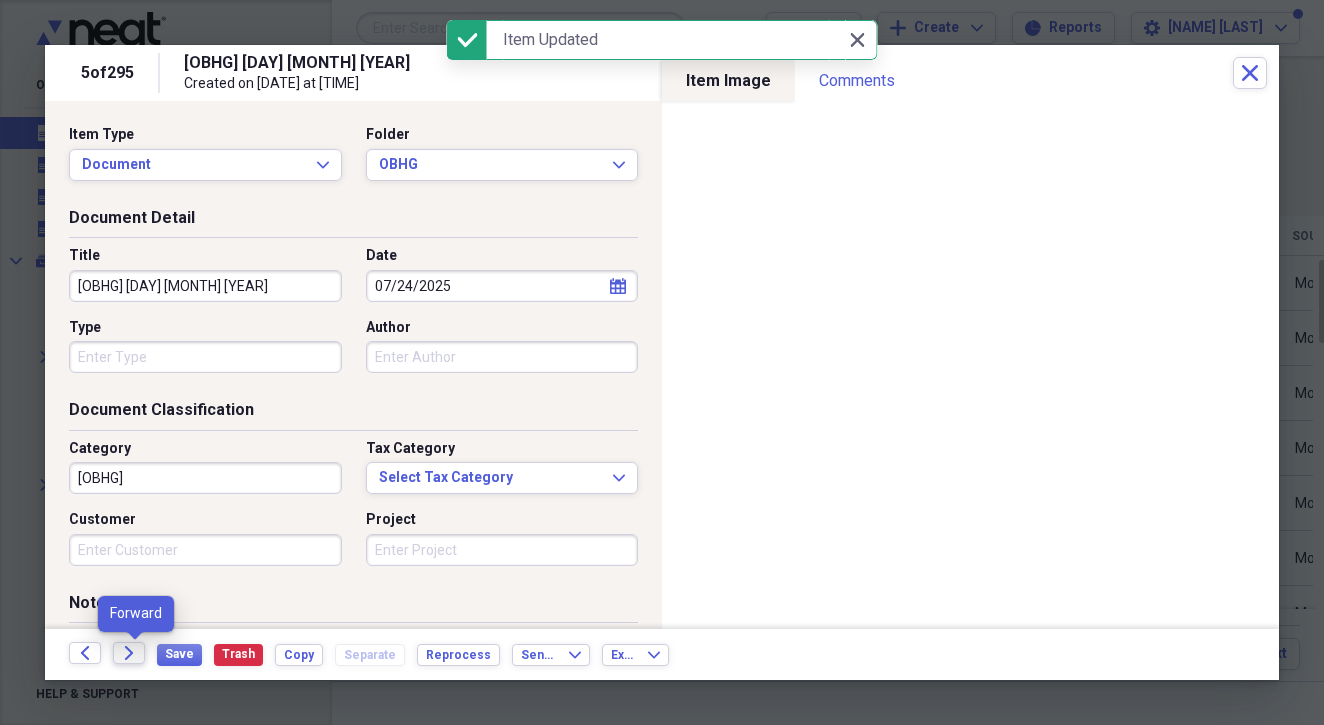 click on "Forward" 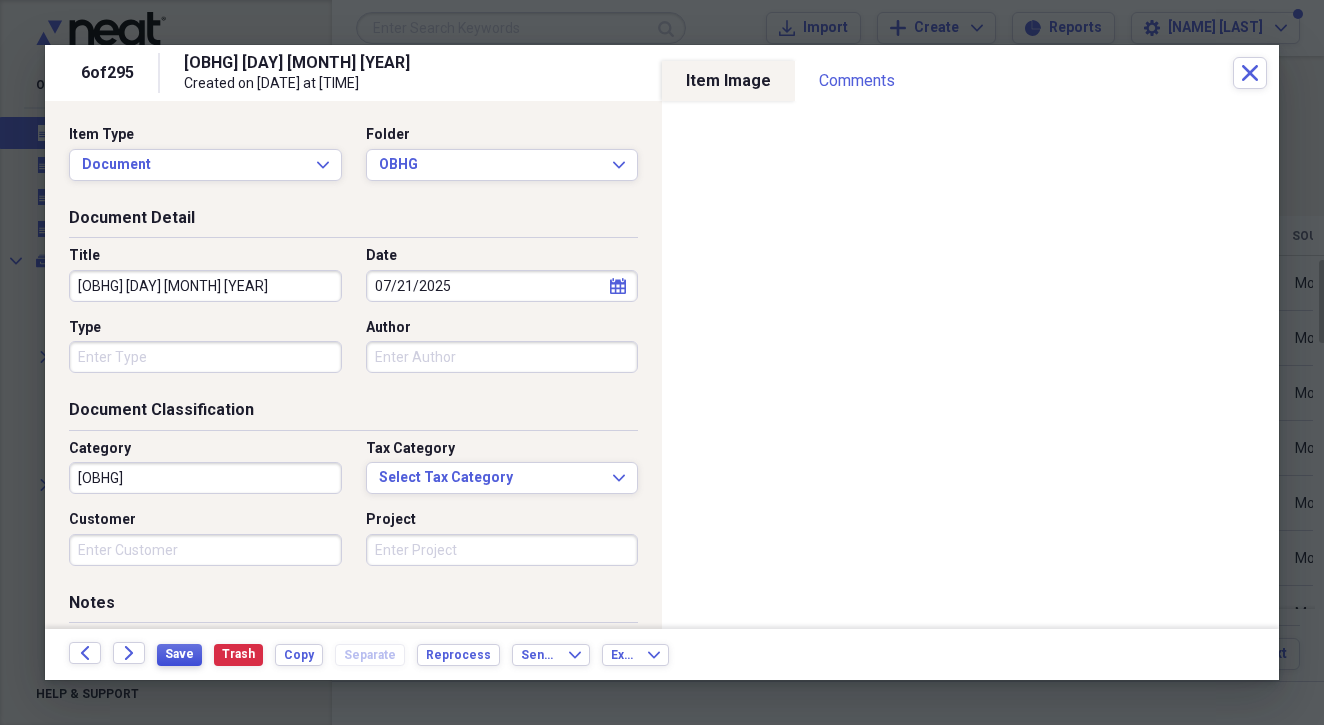 click on "Save" at bounding box center (179, 654) 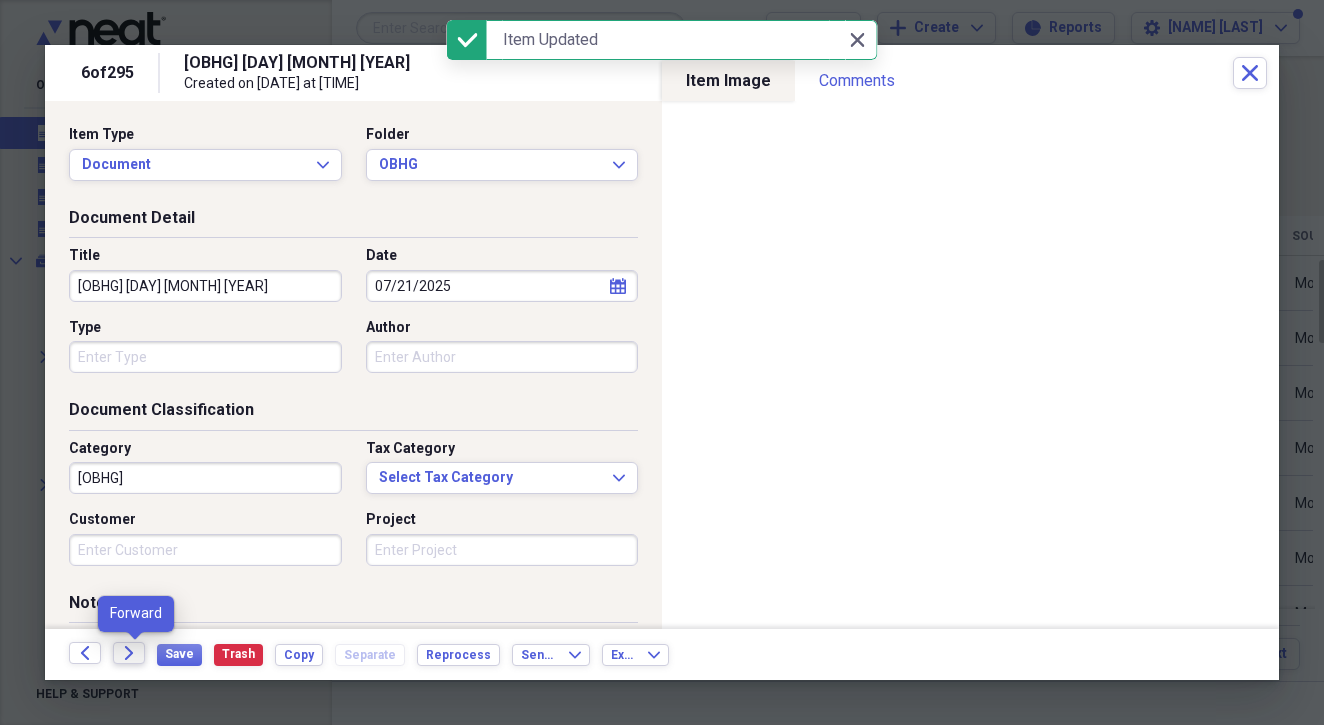 click on "Forward" 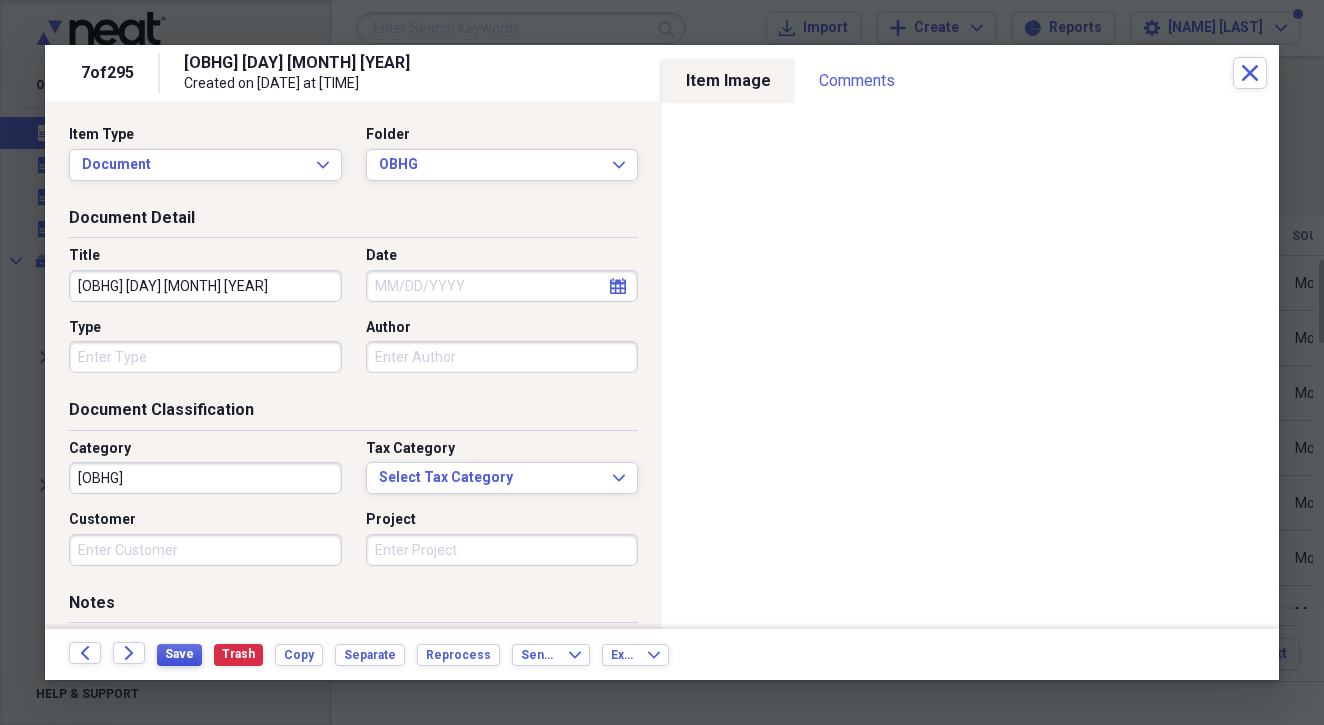 click on "Save" at bounding box center [179, 654] 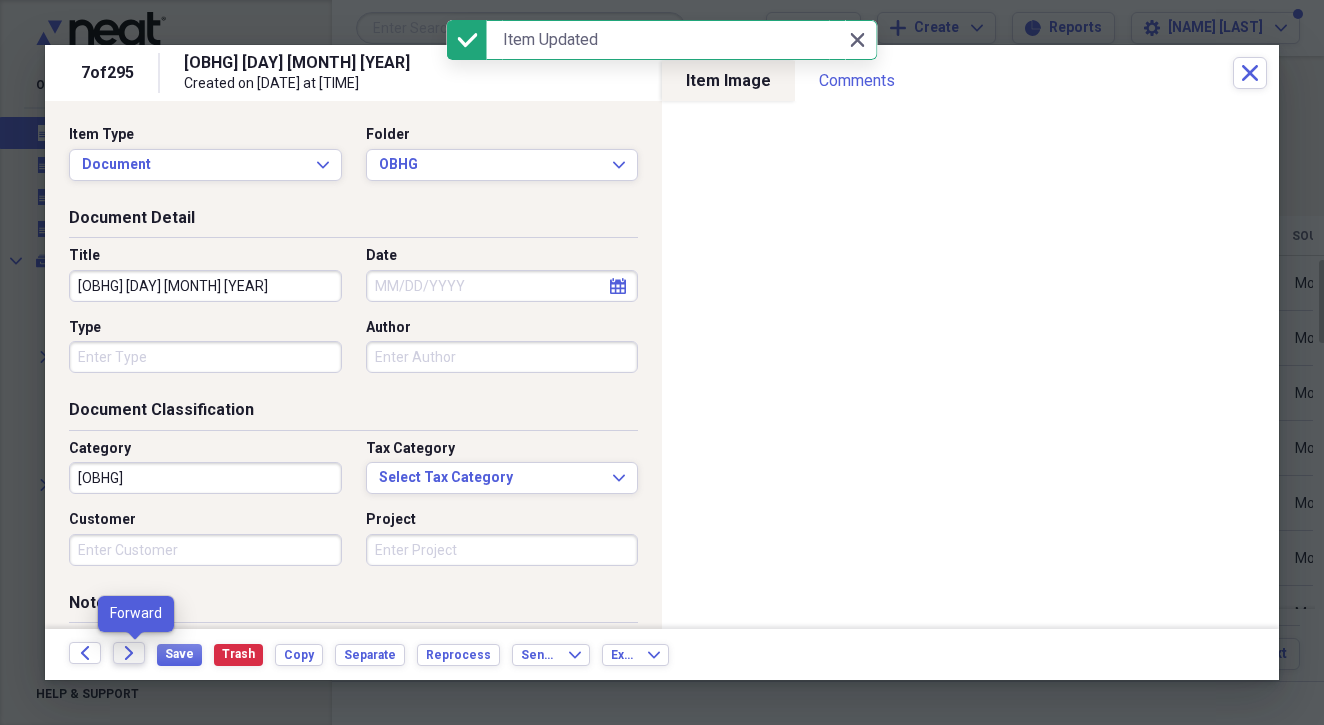 click on "Forward" at bounding box center (129, 653) 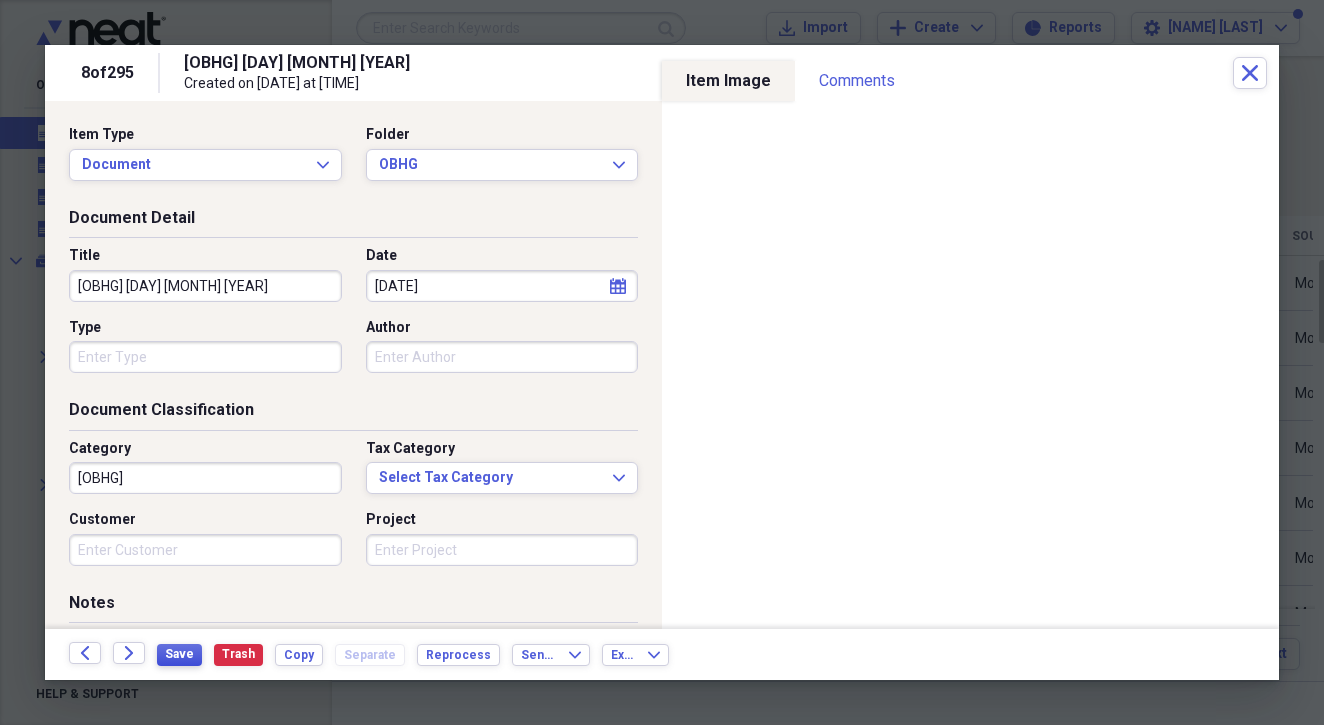 click on "Save" at bounding box center [179, 654] 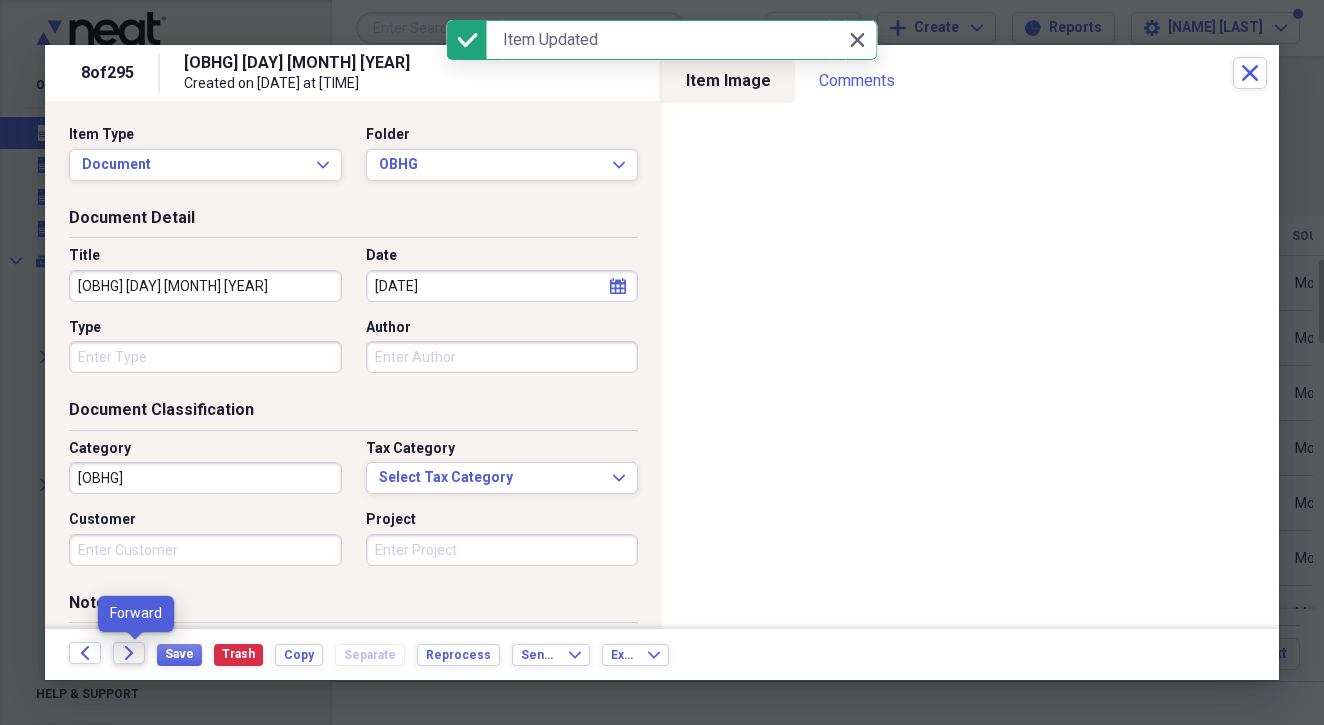 click on "Forward" 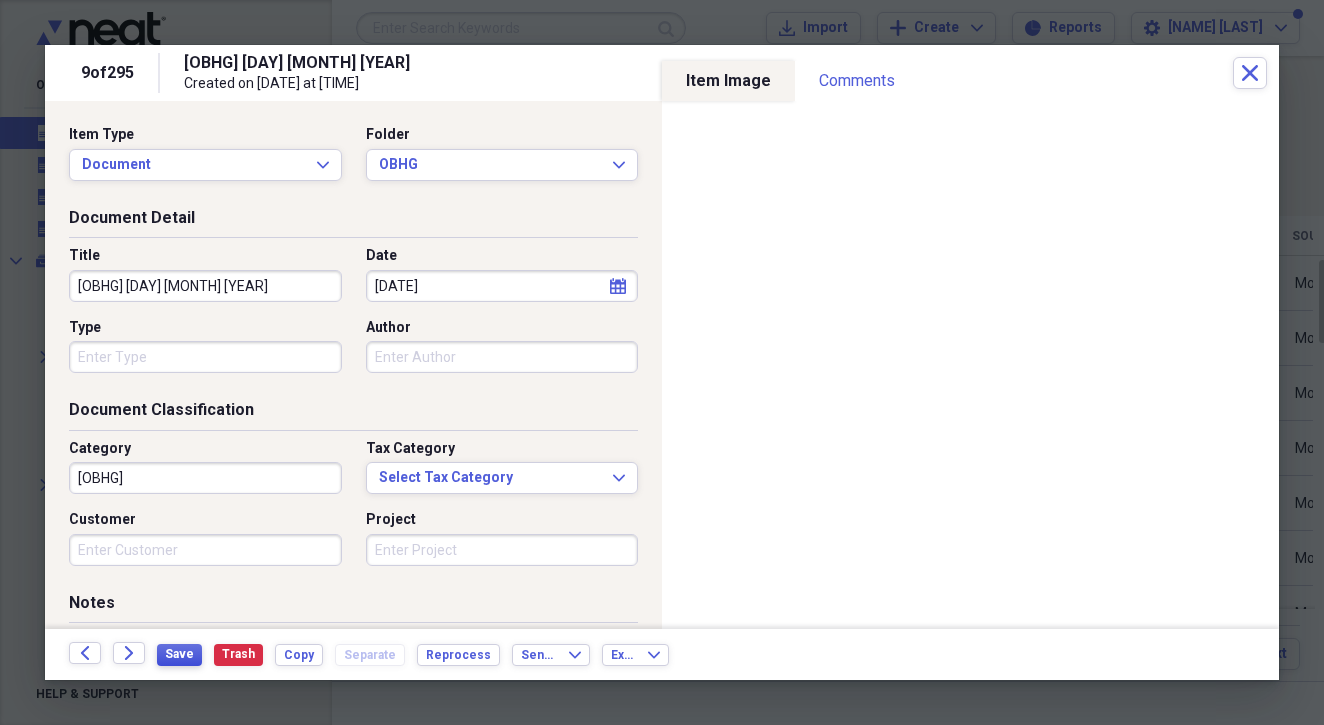 click on "Save" at bounding box center [179, 654] 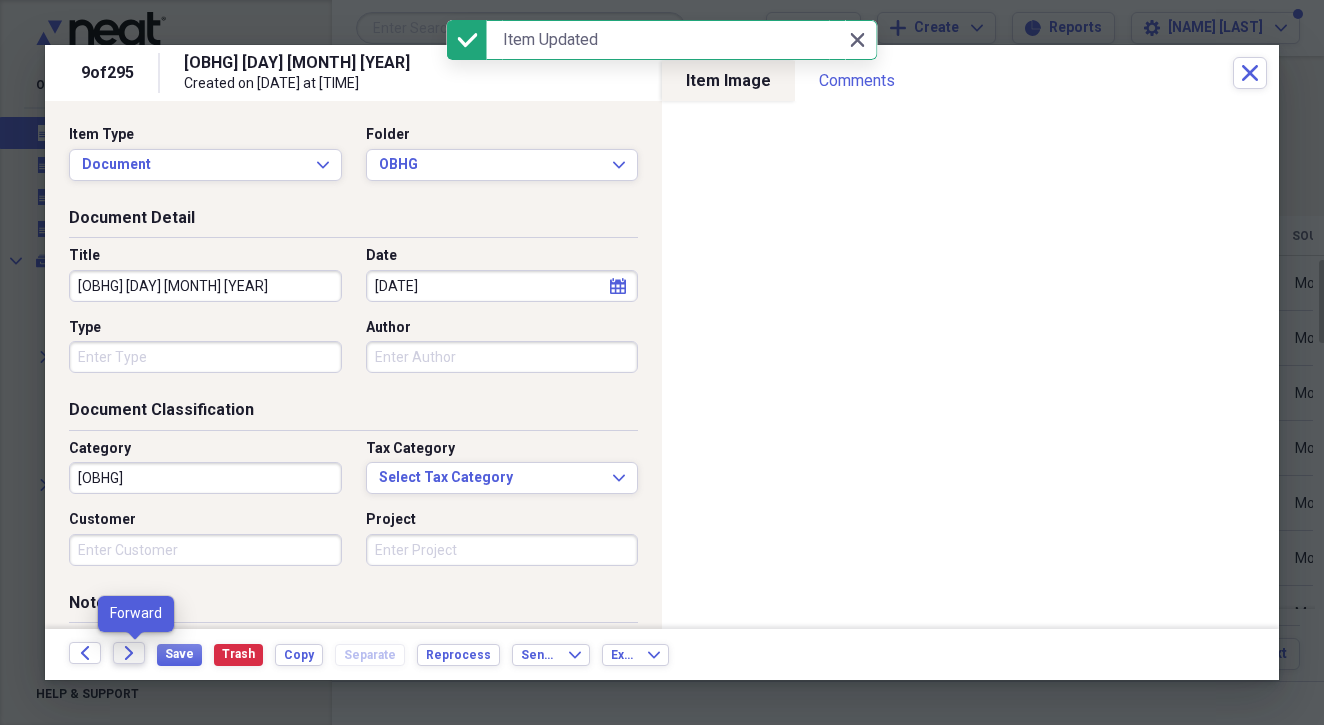 click on "Forward" 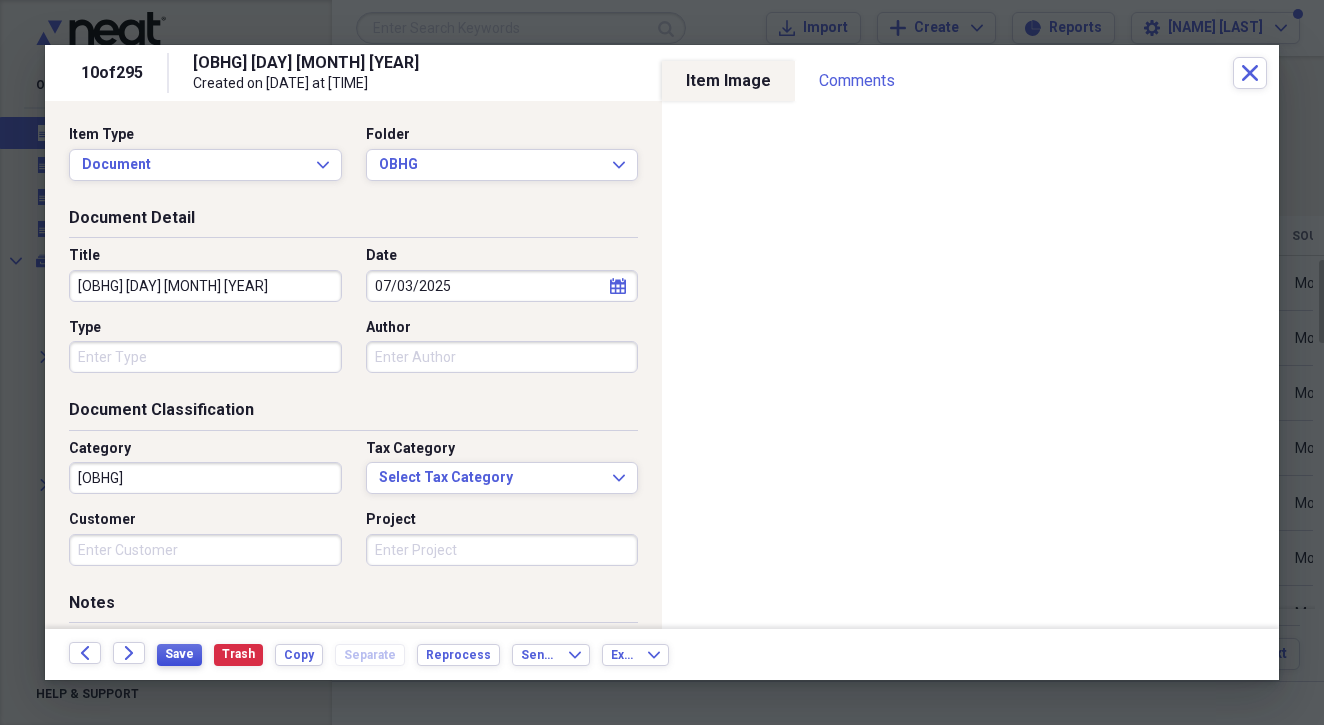 click on "Save" at bounding box center (179, 654) 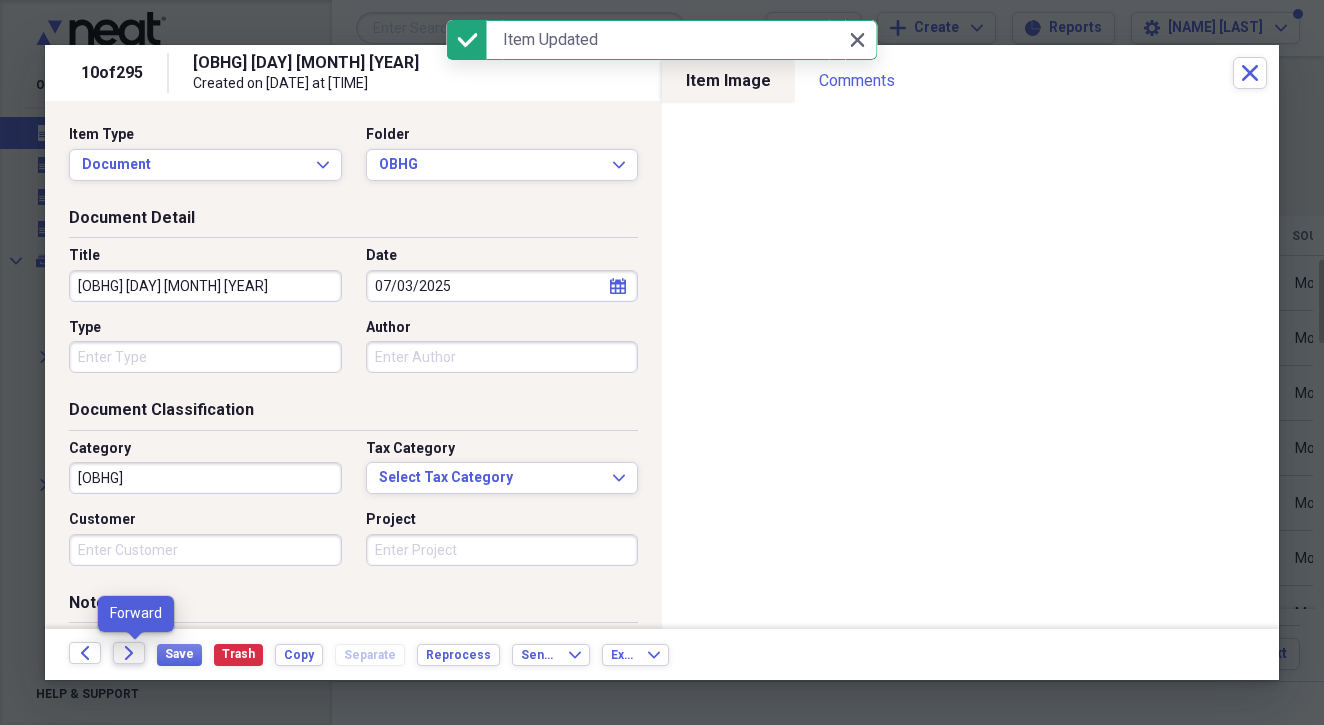 click on "Forward" 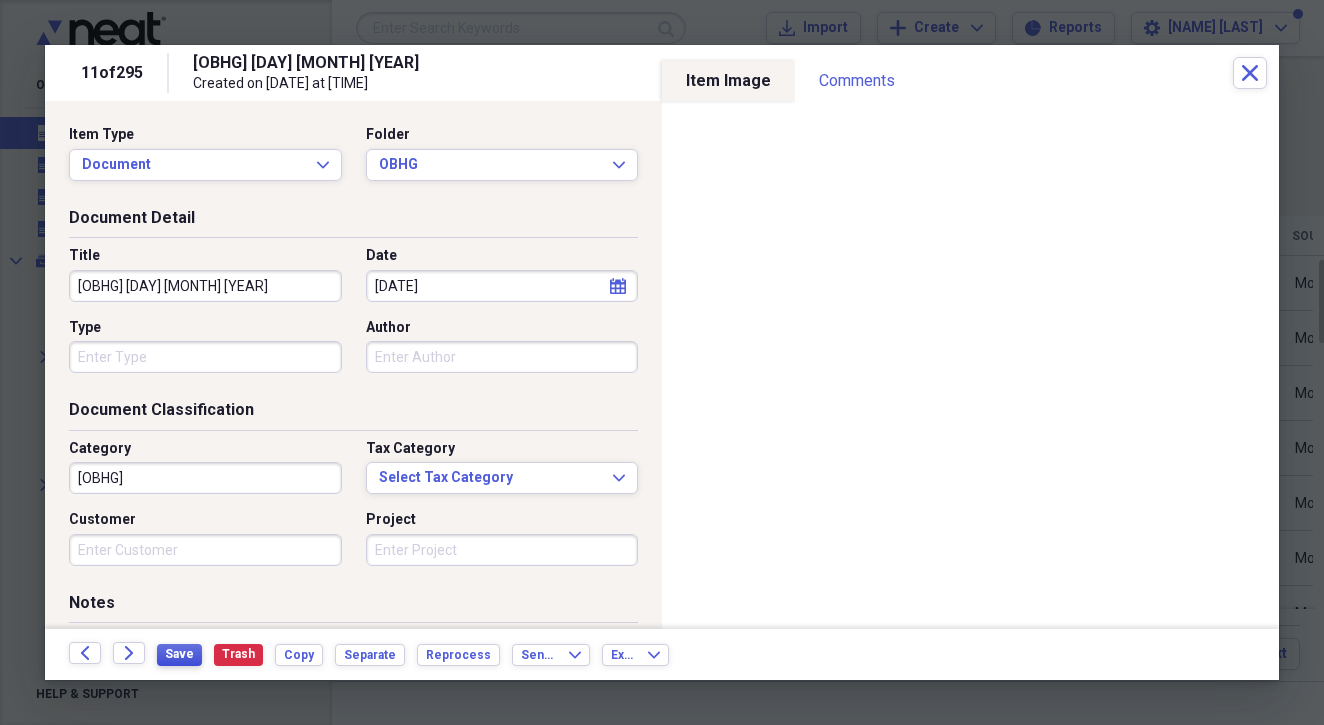 click on "Save" at bounding box center (179, 654) 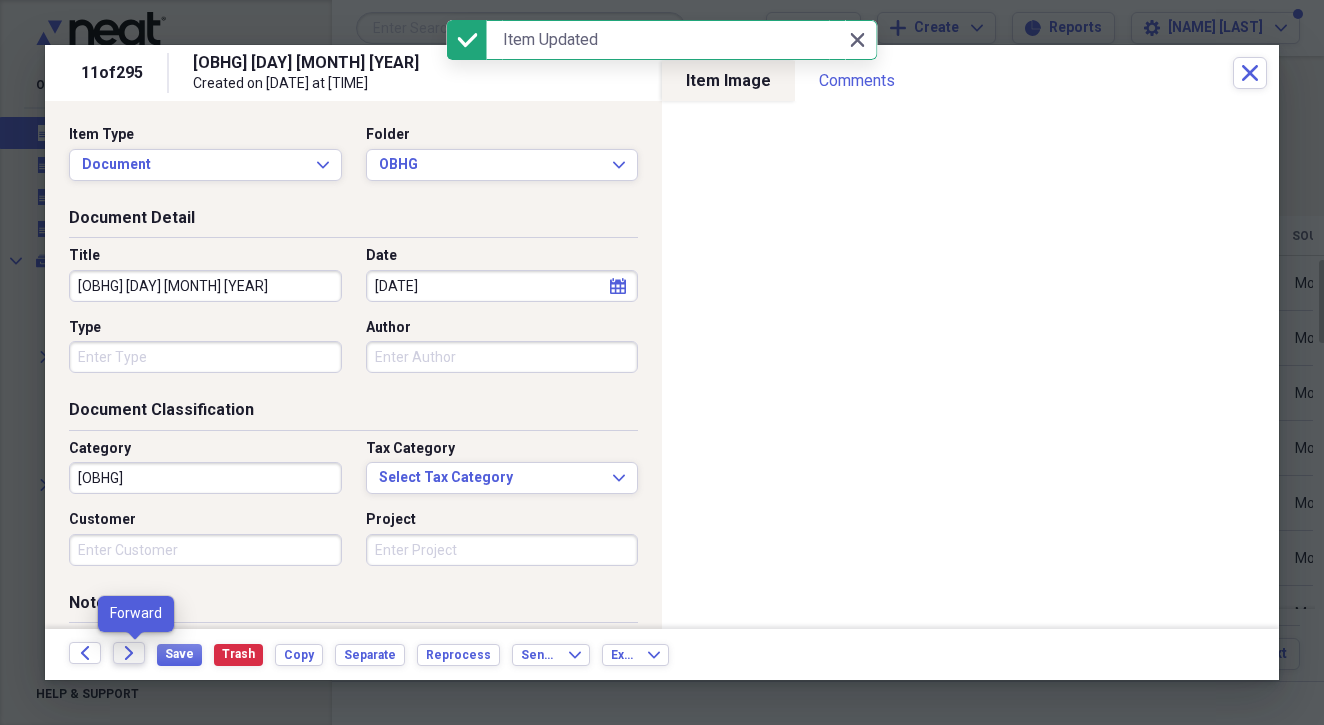 click 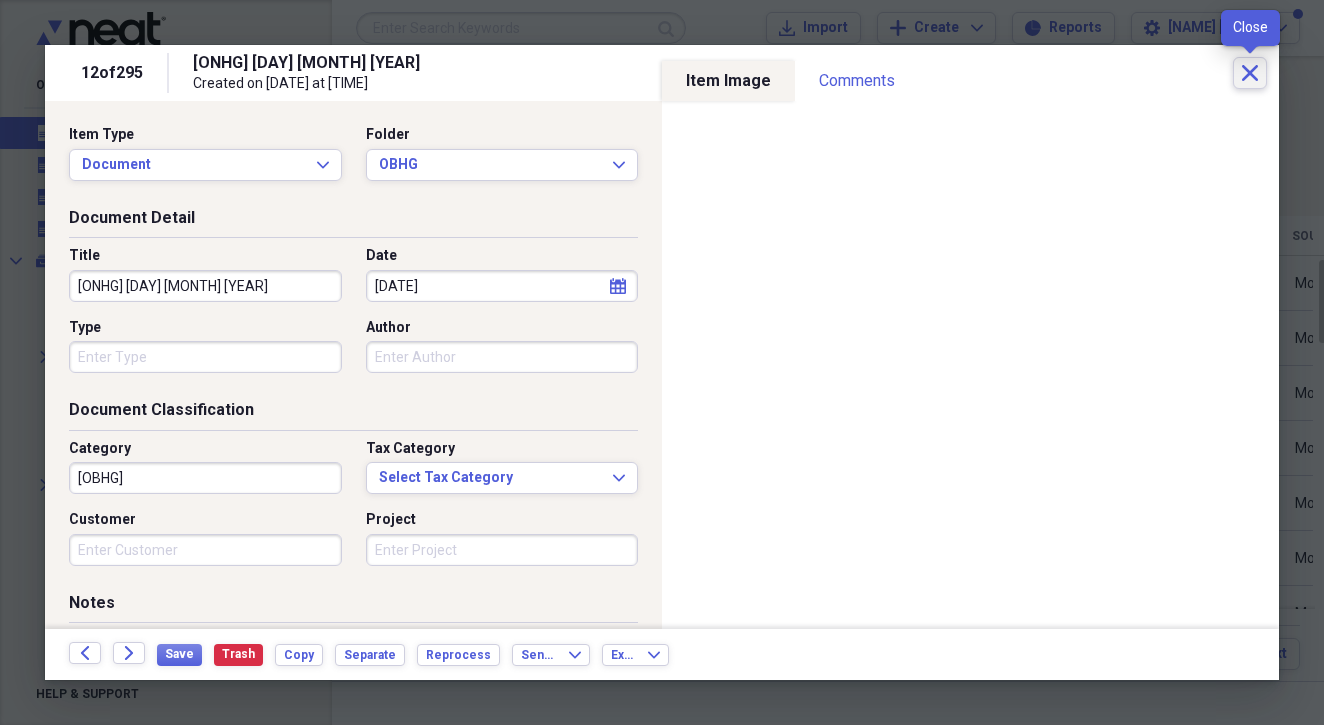 click on "Close" 